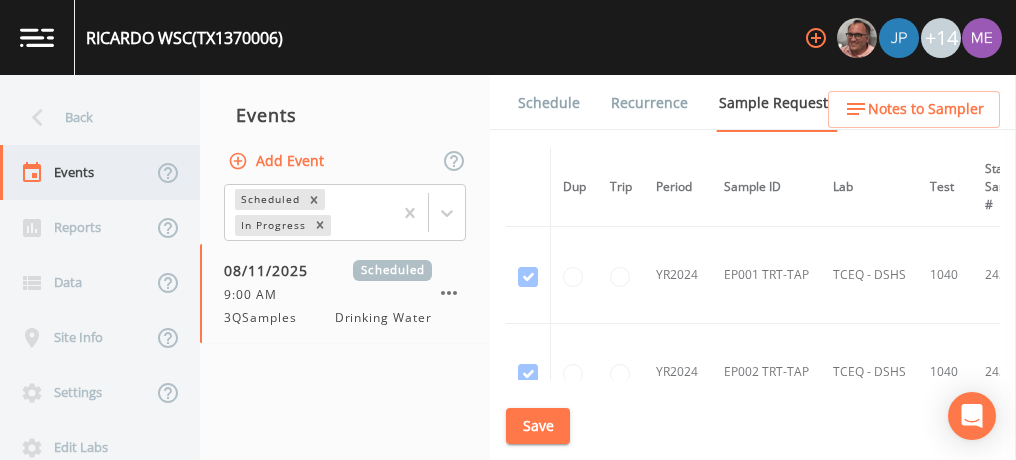 scroll, scrollTop: 0, scrollLeft: 0, axis: both 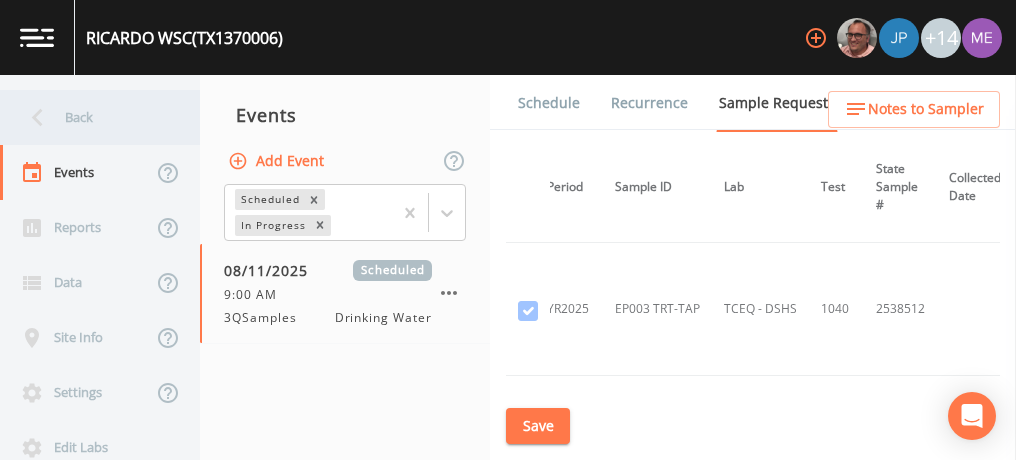 click on "Back" at bounding box center (90, 117) 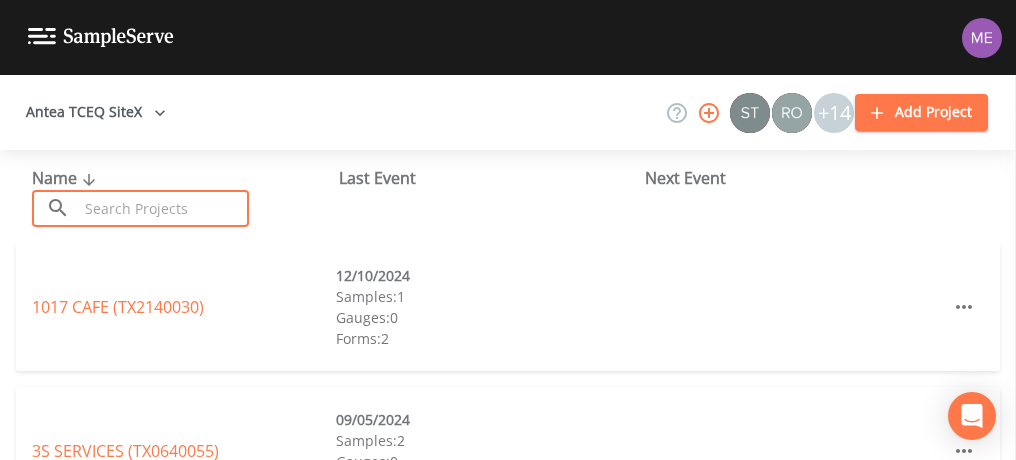 click at bounding box center [163, 208] 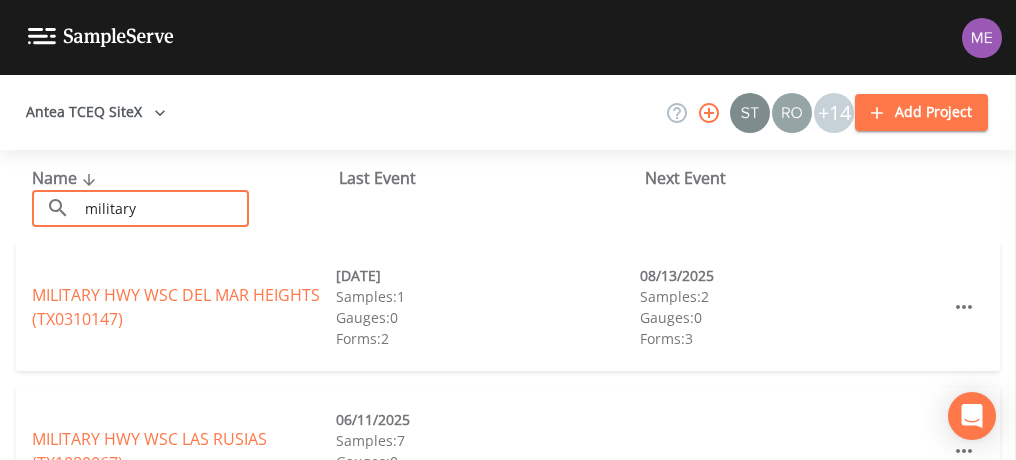 type on "[STREET]" 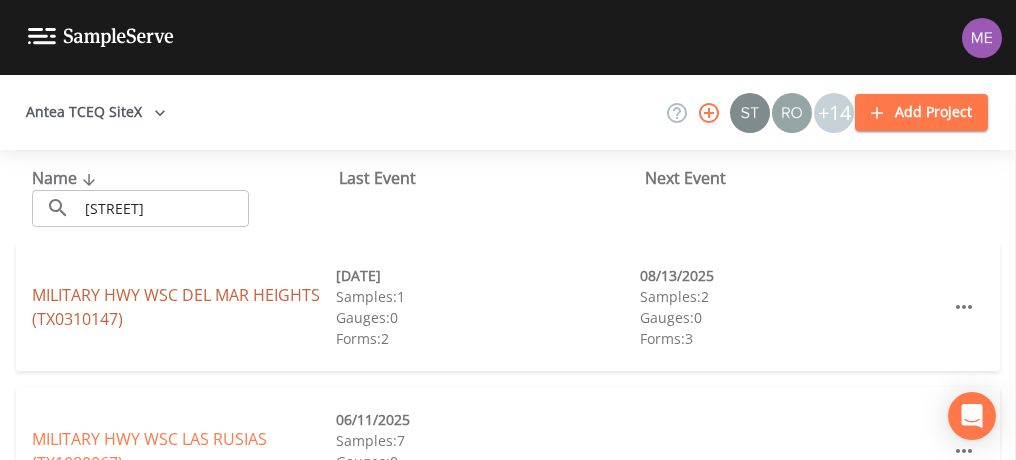 click on "[STREET] [PLACE] (TX0310147)" at bounding box center (176, 307) 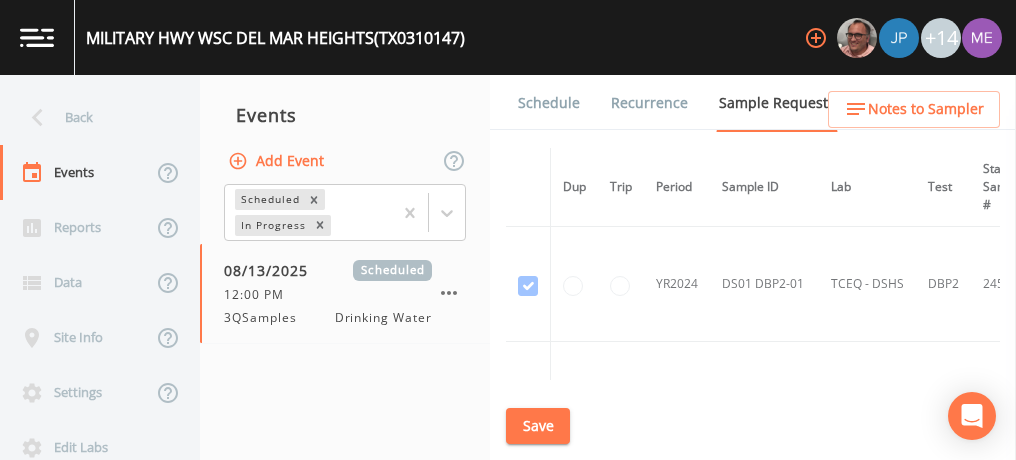click on "YR2024" at bounding box center [677, 284] 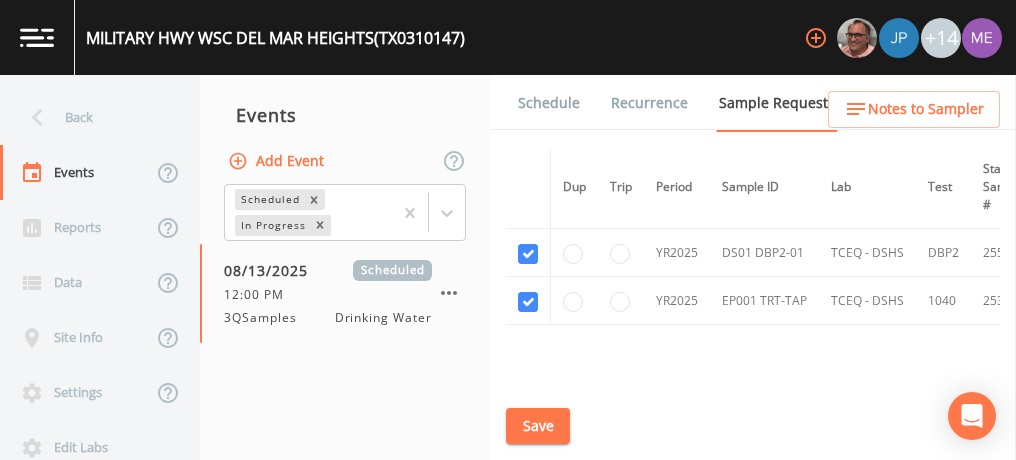 scroll, scrollTop: 233, scrollLeft: 0, axis: vertical 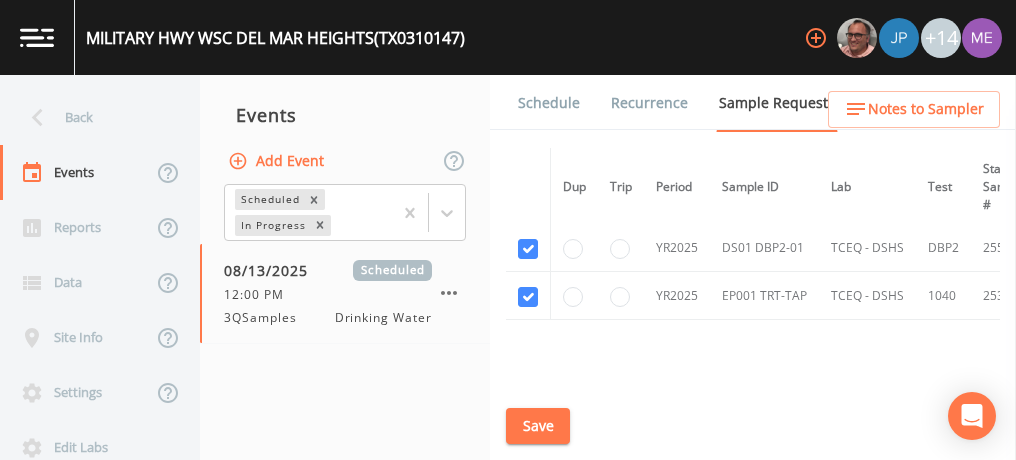 click on "Schedule" at bounding box center (549, 103) 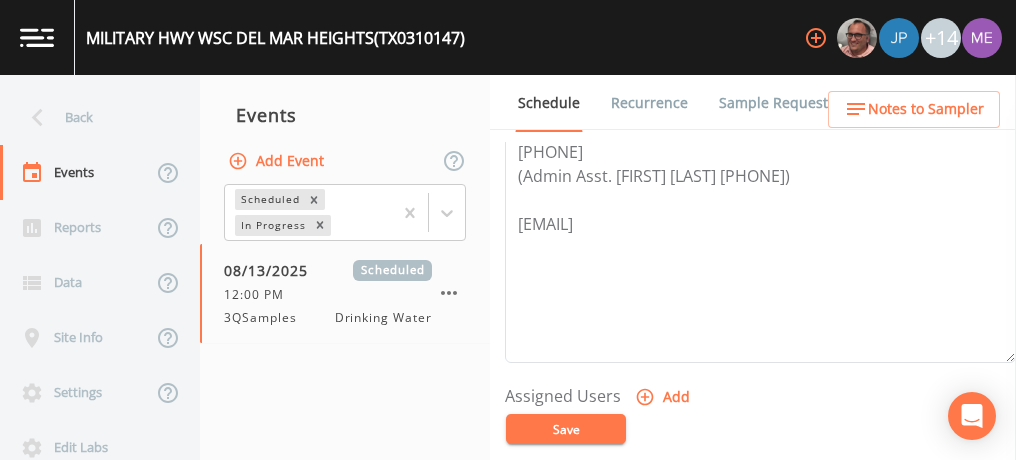 scroll, scrollTop: 724, scrollLeft: 0, axis: vertical 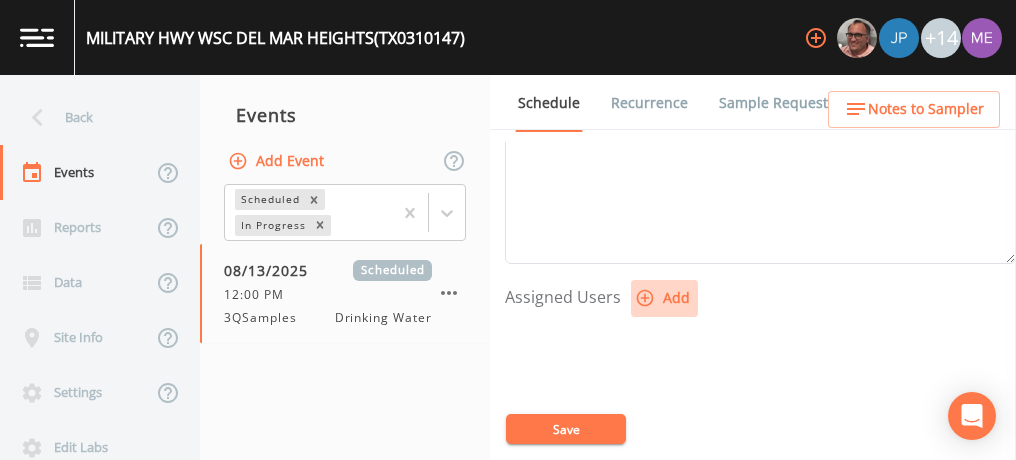 click 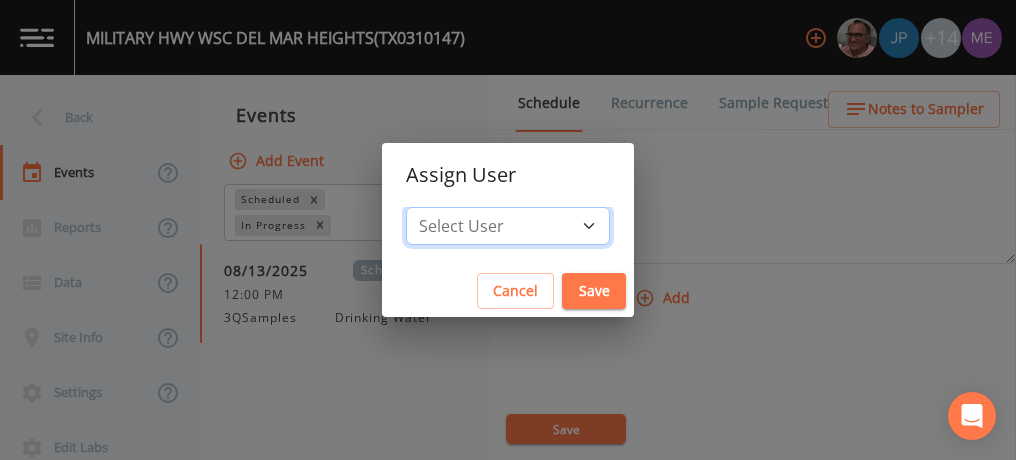 click on "Select User [FIRST] [LAST] [FIRST] [LAST] [FIRST] [LAST] [FIRST] [LAST] [FIRST] [LAST] [FIRST] [LAST] [EMAIL] [FIRST] [LAST] [FIRST] [LAST] [FIRST] [LAST] [FIRST] [LAST] [FIRST] [LAST] [FIRST] [LAST]" at bounding box center [508, 226] 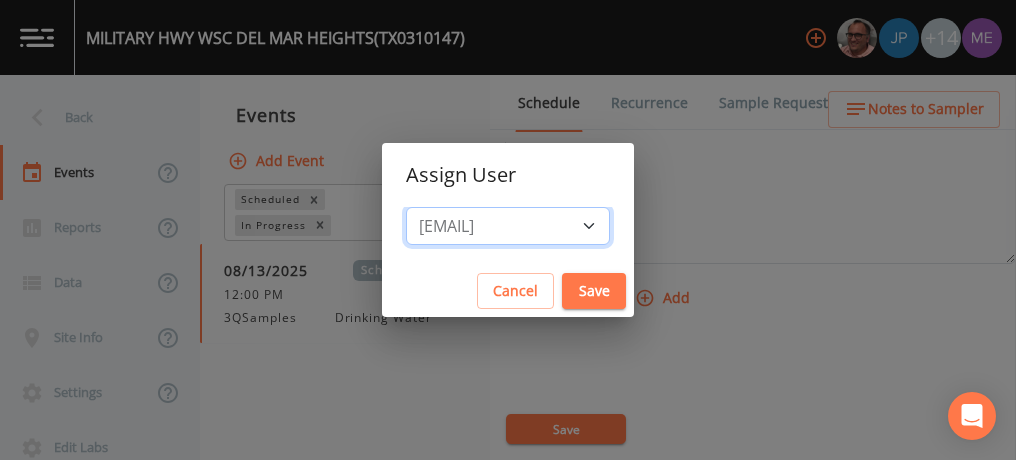 click on "Select User [FIRST] [LAST] [FIRST] [LAST] [FIRST] [LAST] [FIRST] [LAST] [FIRST] [LAST] [FIRST] [LAST] [EMAIL] [FIRST] [LAST] [FIRST] [LAST] [FIRST] [LAST] [FIRST] [LAST] [FIRST] [LAST] [FIRST] [LAST]" at bounding box center [508, 226] 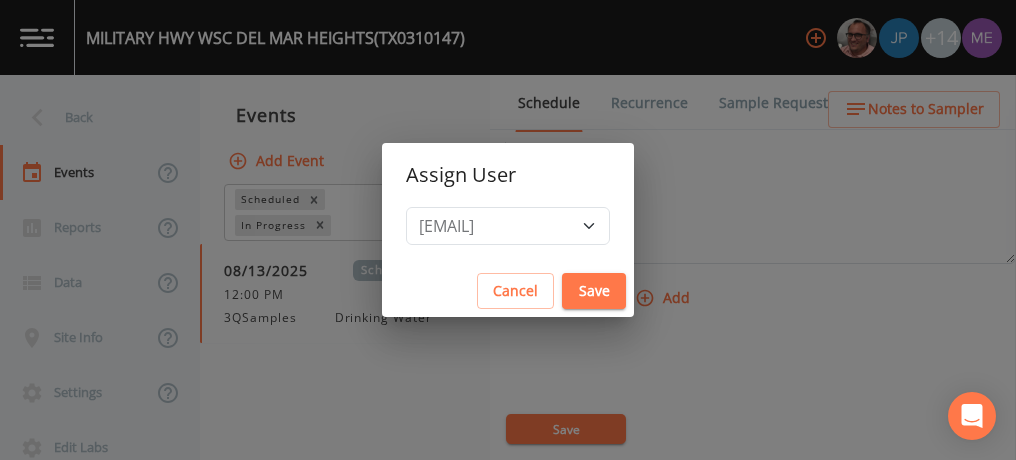 click on "Save" at bounding box center (594, 291) 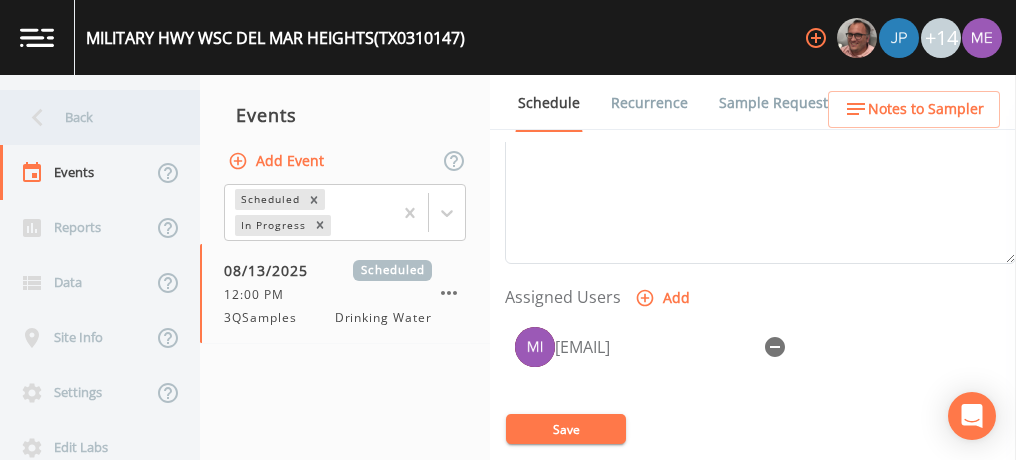 click on "Back" at bounding box center (90, 117) 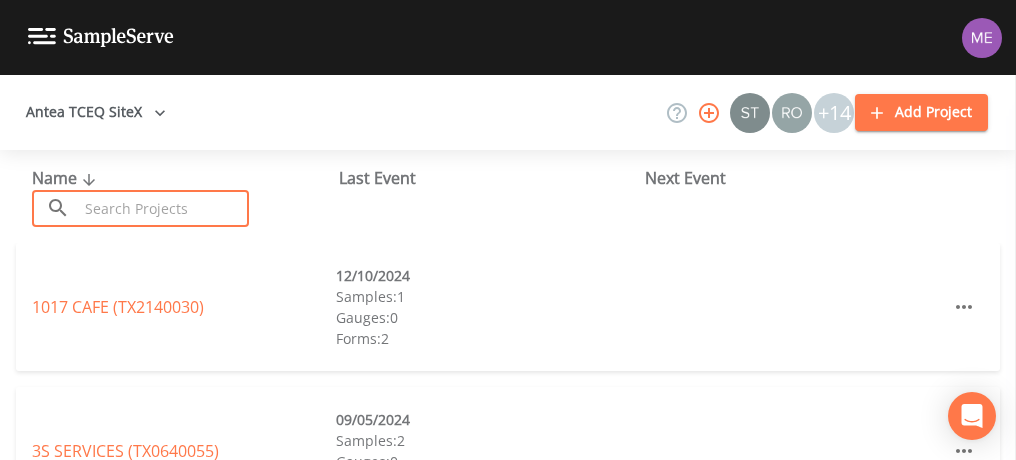 click at bounding box center (163, 208) 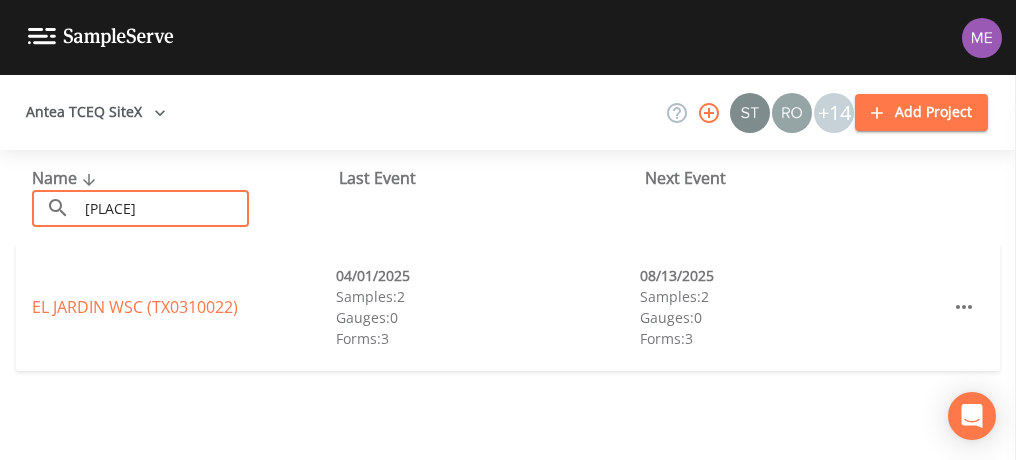 type on "[PLACE]" 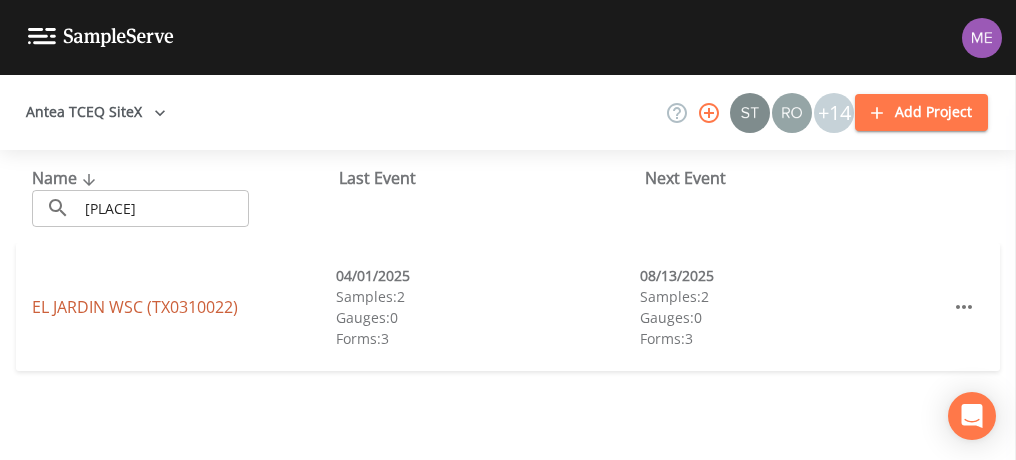 click on "[PLACE] (TX0310022)" at bounding box center (135, 307) 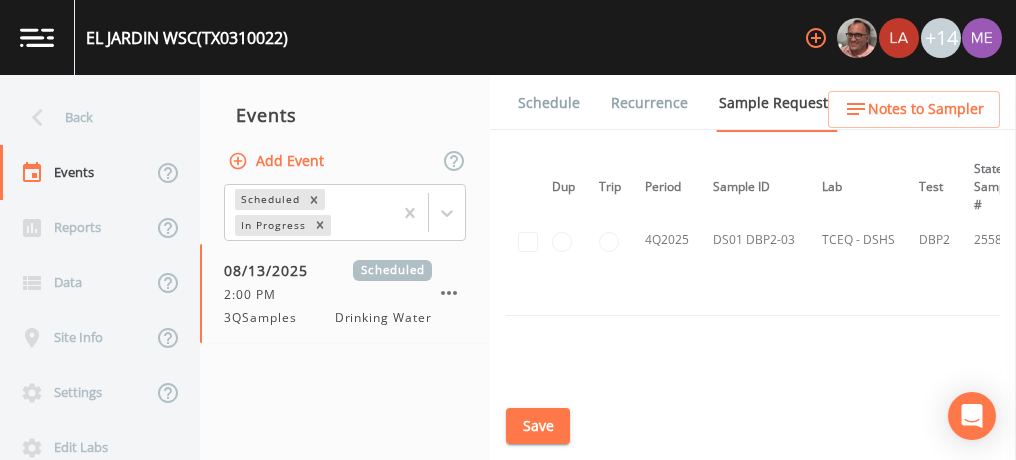 scroll, scrollTop: 1627, scrollLeft: 11, axis: both 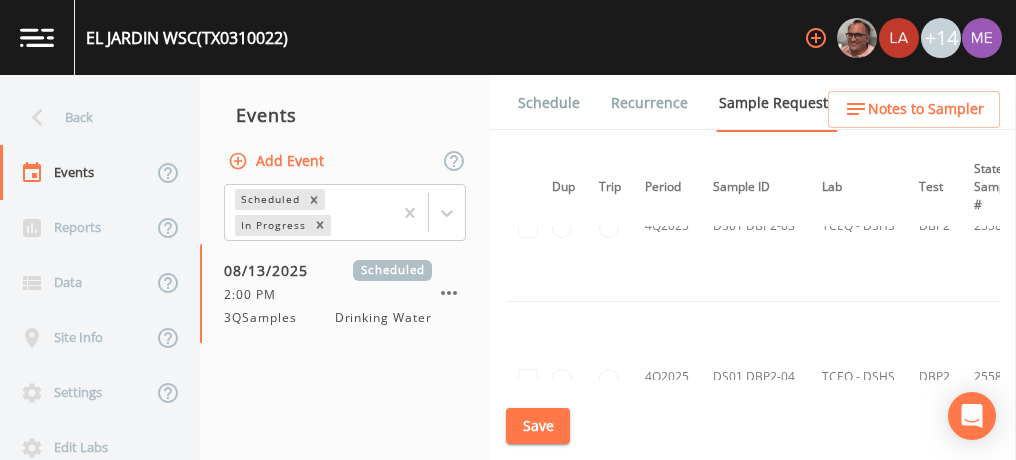 click on "Schedule" at bounding box center [549, 103] 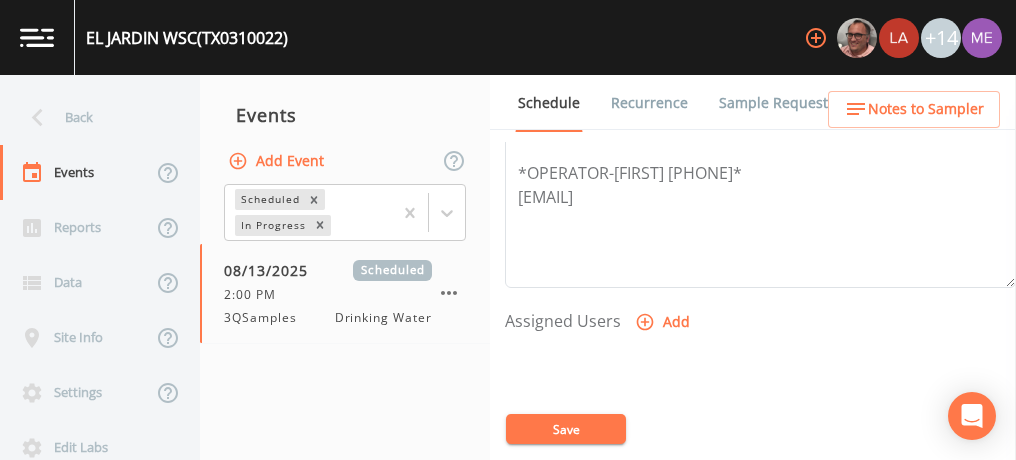 scroll, scrollTop: 696, scrollLeft: 0, axis: vertical 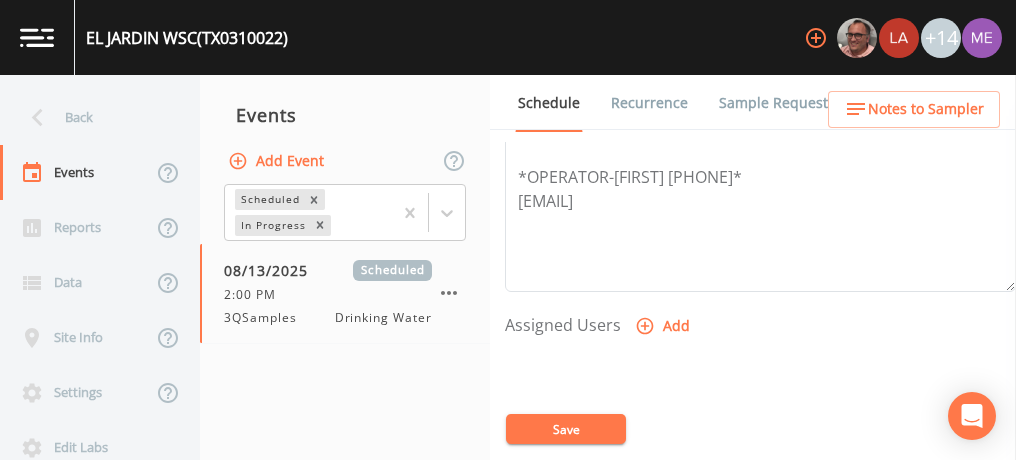 click 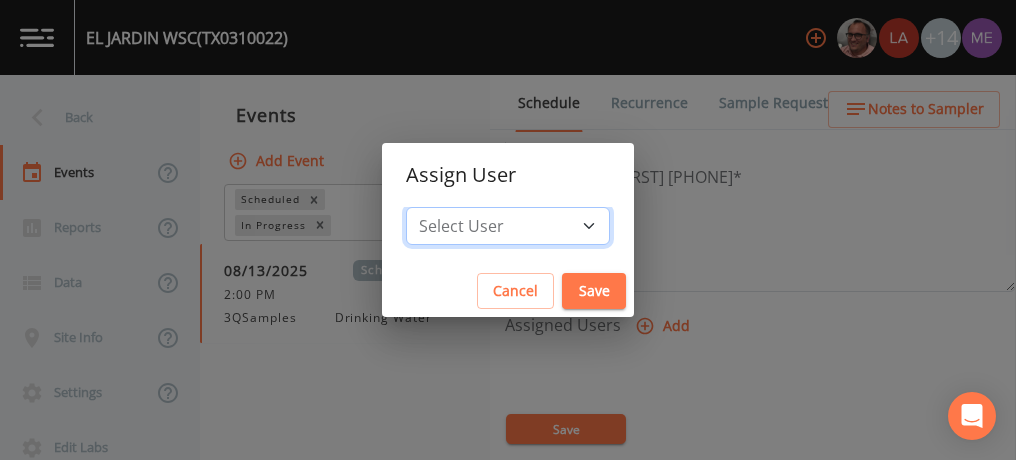 click on "Select User [FIRST] [LAST] [FIRST] [LAST] [FIRST] [LAST] [FIRST] [LAST] [FIRST] [LAST] [FIRST] [LAST] [EMAIL] [FIRST] [LAST] [FIRST] [LAST] [FIRST] [LAST] [FIRST] [LAST] [FIRST] [LAST] [FIRST] [LAST]" at bounding box center (508, 226) 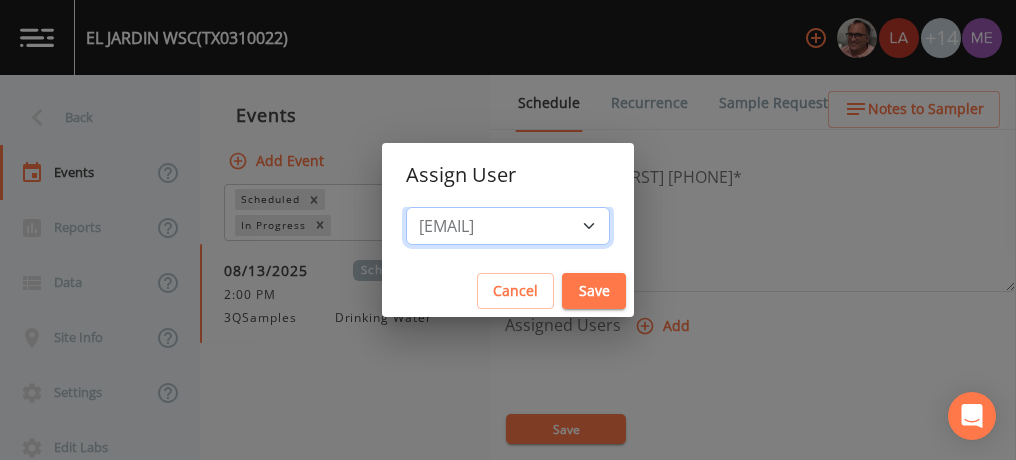click on "Select User [FIRST] [LAST] [FIRST] [LAST] [FIRST] [LAST] [FIRST] [LAST] [FIRST] [LAST] [FIRST] [LAST] [EMAIL] [FIRST] [LAST] [FIRST] [LAST] [FIRST] [LAST] [FIRST] [LAST] [FIRST] [LAST] [FIRST] [LAST]" at bounding box center [508, 226] 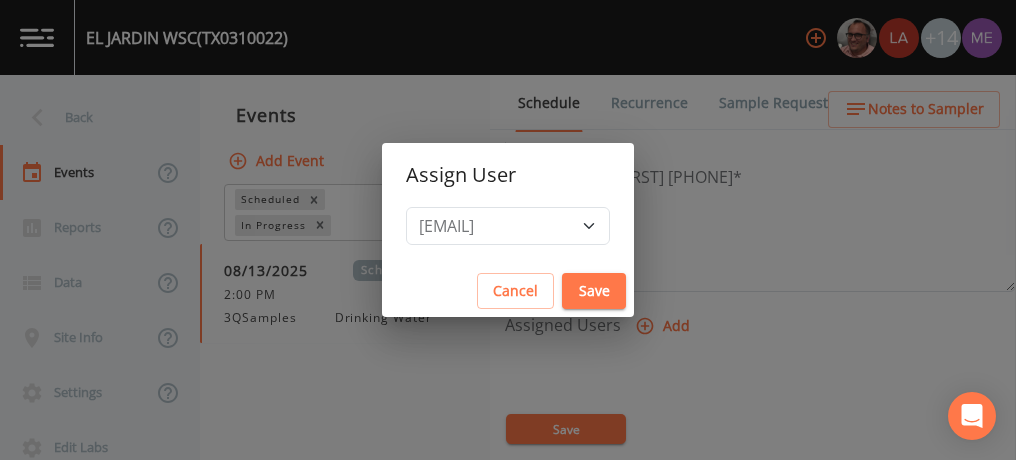 click on "Save" at bounding box center (594, 291) 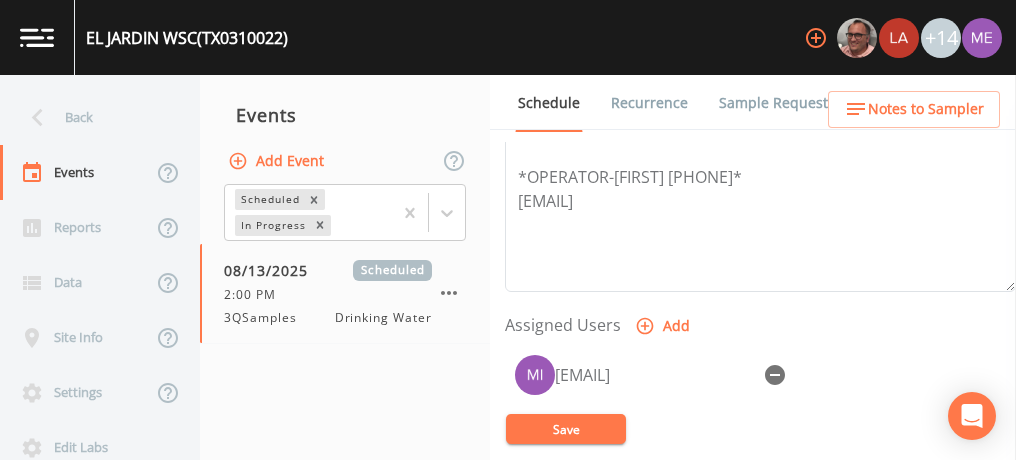 click on "Save" at bounding box center [566, 429] 